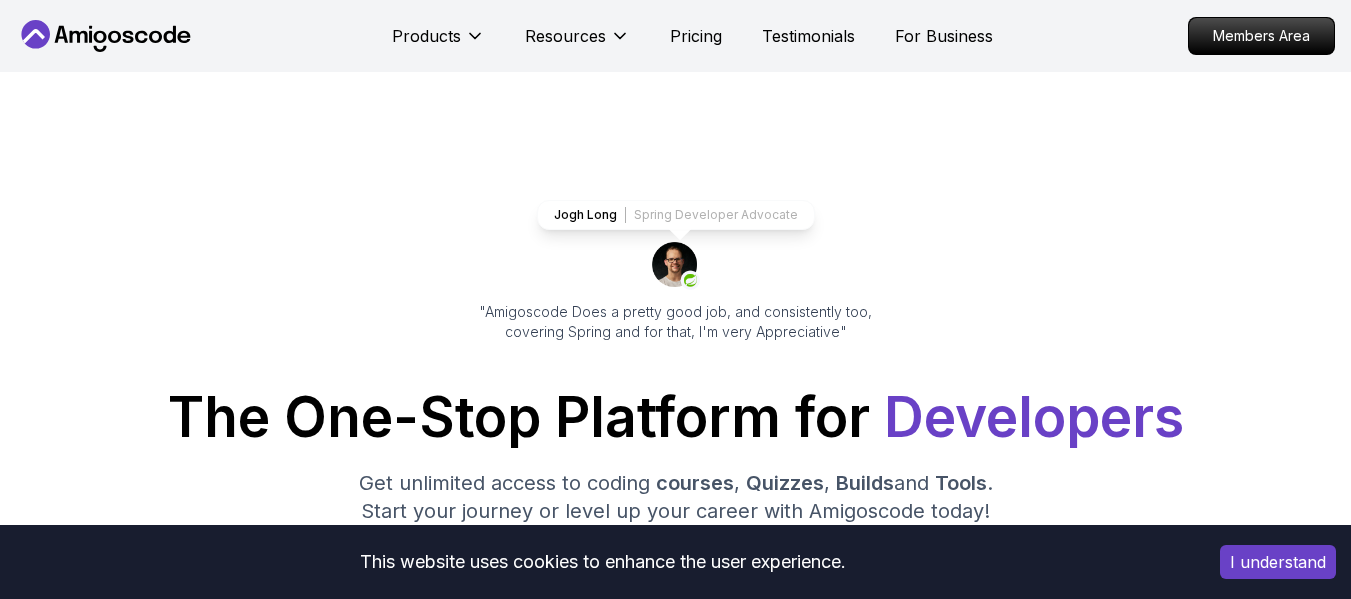 scroll, scrollTop: 0, scrollLeft: 0, axis: both 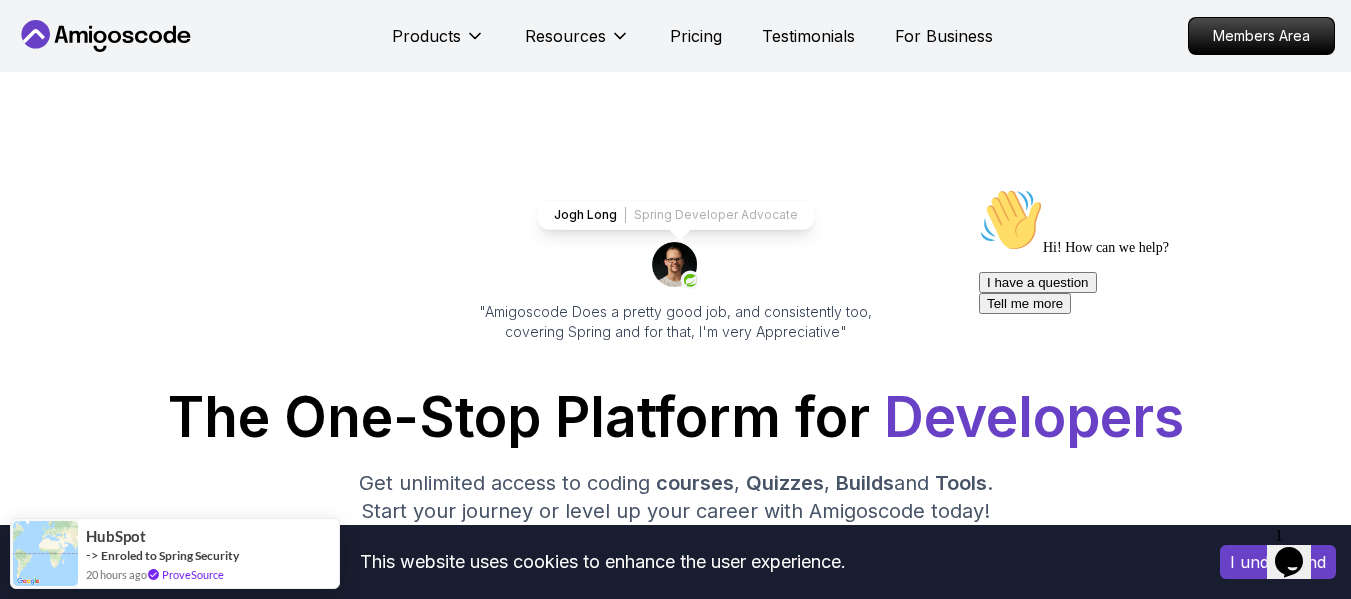 click on "This website uses cookies to enhance the user experience. I understand Products Resources Pricing Testimonials For Business Members Area Products Resources Pricing Testimonials For Business Members Area Jogh Long Spring Developer Advocate "Amigoscode Does a pretty good job, and consistently too, covering Spring and for that, I'm very Appreciative" The One-Stop Platform for   Developers Get unlimited access to coding   courses ,   Quizzes ,   Builds  and   Tools . Start your journey or level up your career with Amigoscode today! Start for Free https://amigoscode.com/dashboard OUR AMIGO STUDENTS WORK IN TOP COMPANIES Courses Builds Discover Amigoscode's Latest   Premium Courses! Get unlimited access to coding   courses ,   Quizzes ,   Builds  and   Tools . Start your journey or level up your career with Amigoscode today! Browse all  courses Advanced Spring Boot Pro Dive deep into Spring Boot with our advanced course, designed to take your skills from intermediate to expert level. NEW Spring Boot for Beginners" at bounding box center [675, 6151] 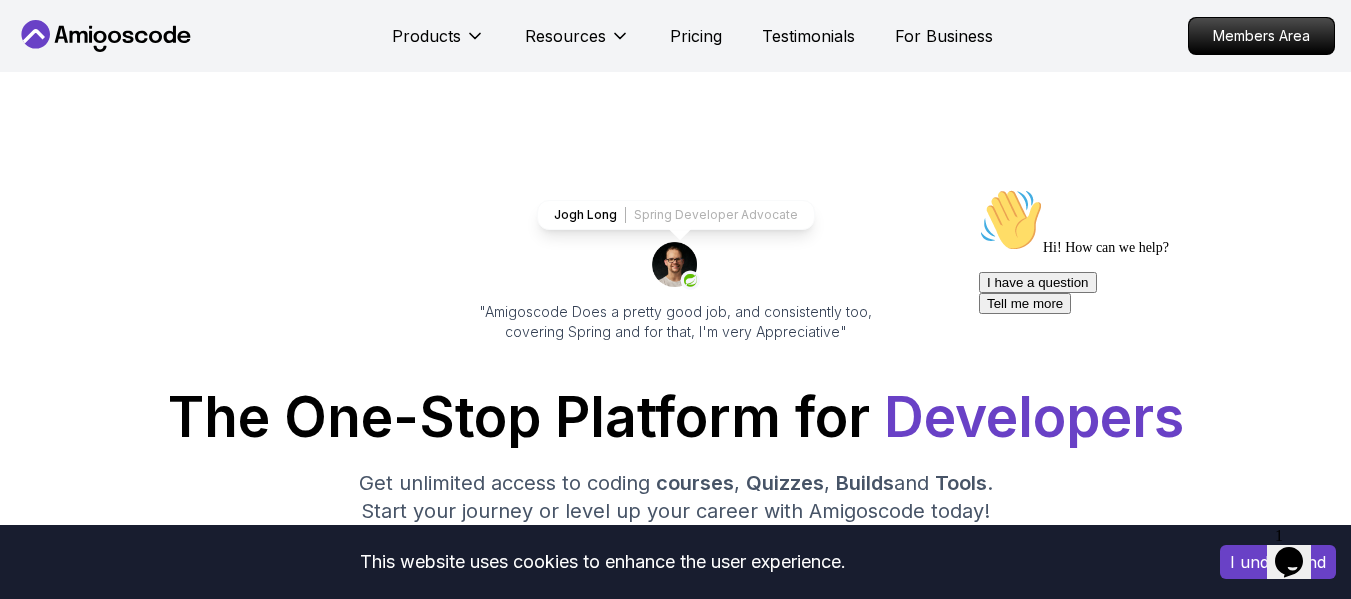 click on "I understand" at bounding box center [1278, 562] 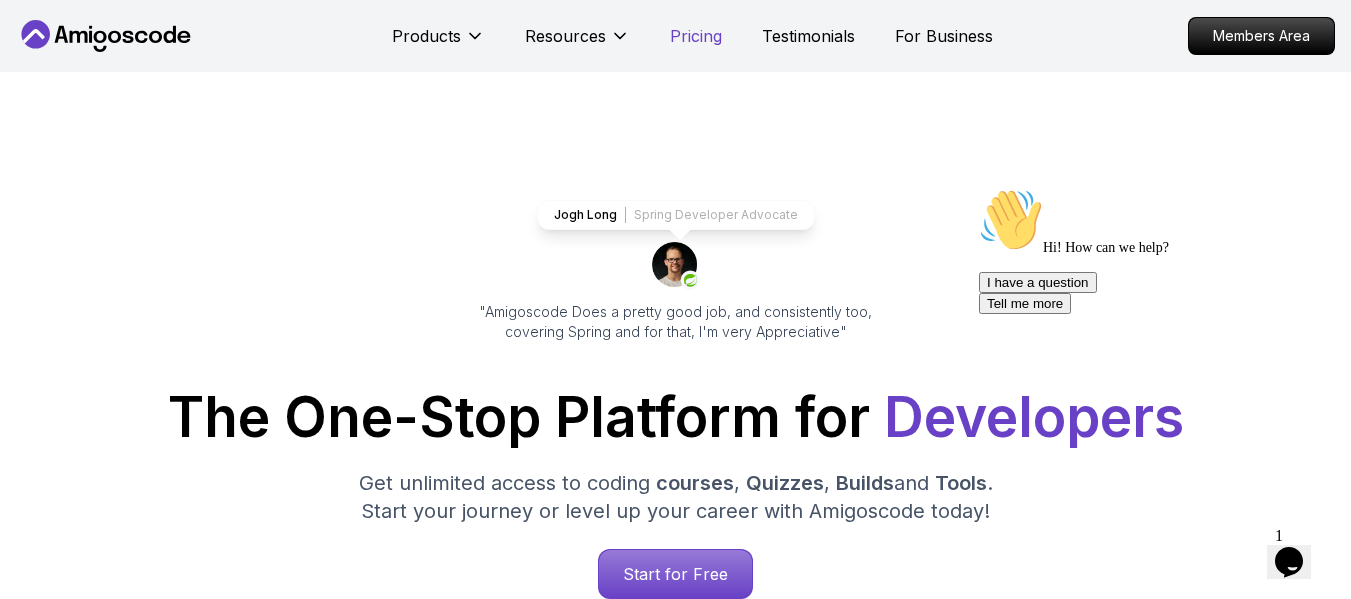 click on "Pricing" at bounding box center (696, 36) 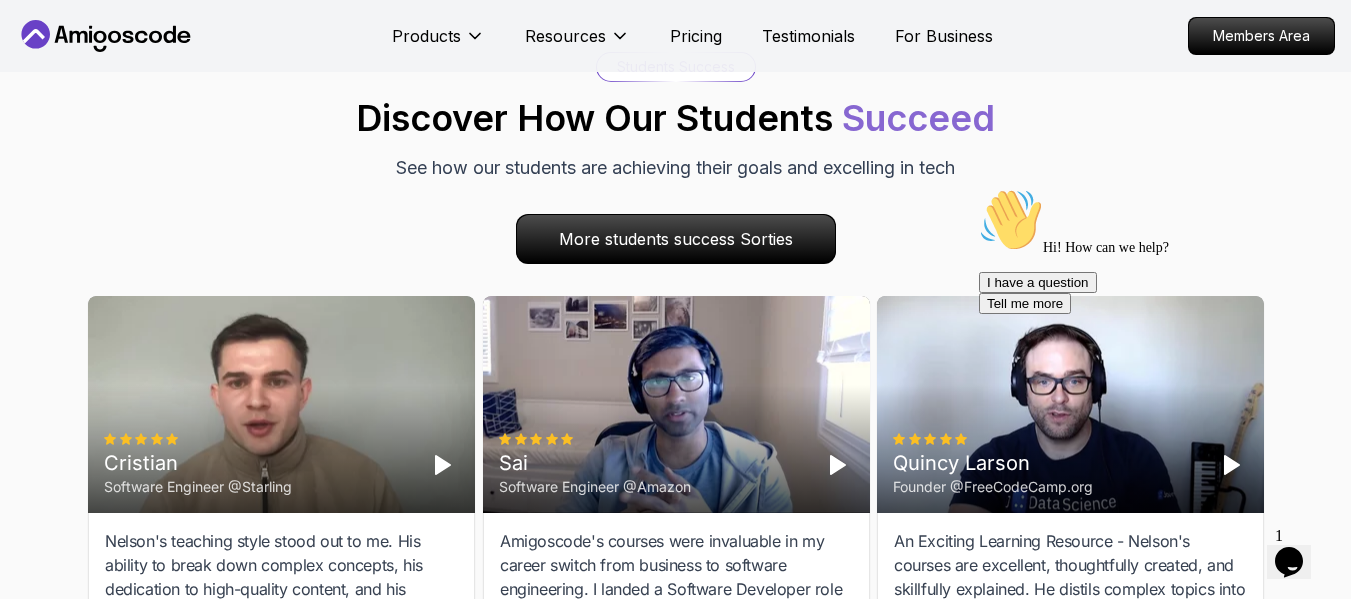 scroll, scrollTop: 6467, scrollLeft: 0, axis: vertical 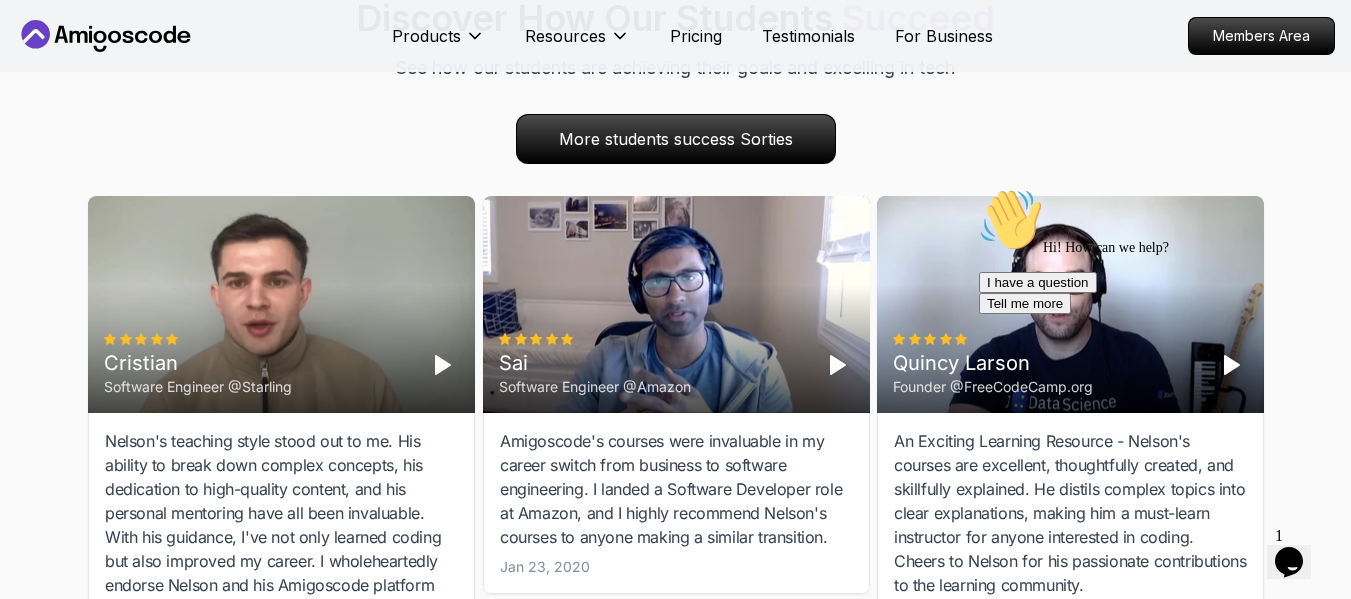 click 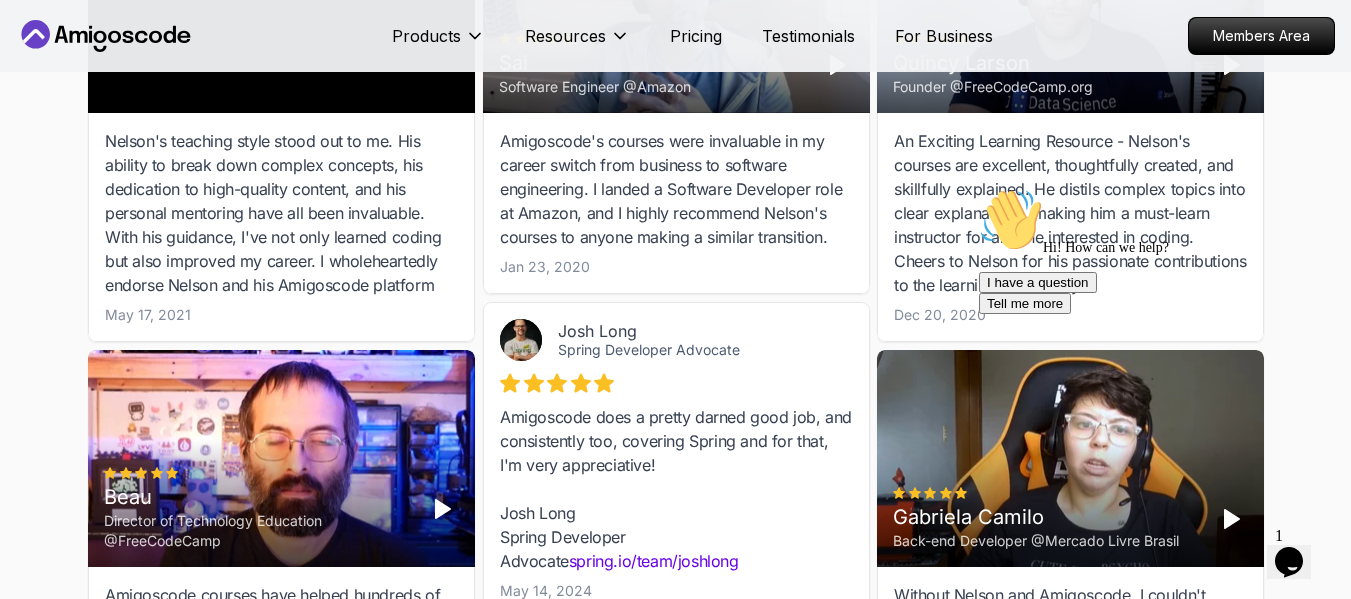 scroll, scrollTop: 6867, scrollLeft: 0, axis: vertical 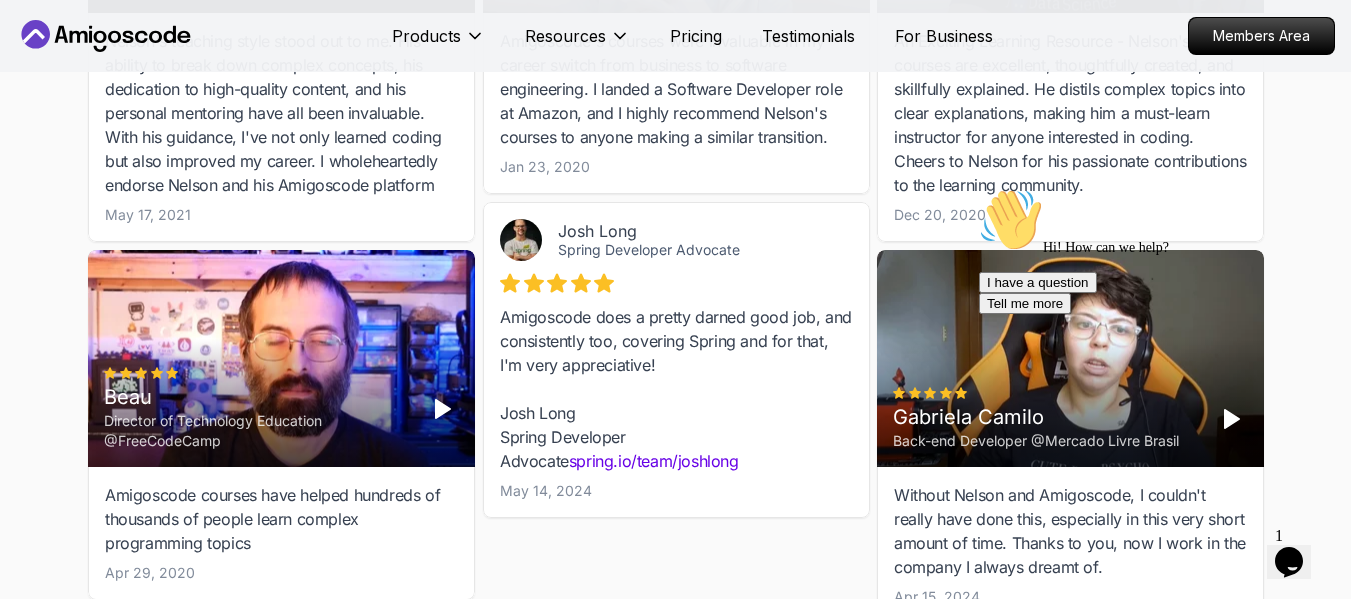 click at bounding box center [979, 188] 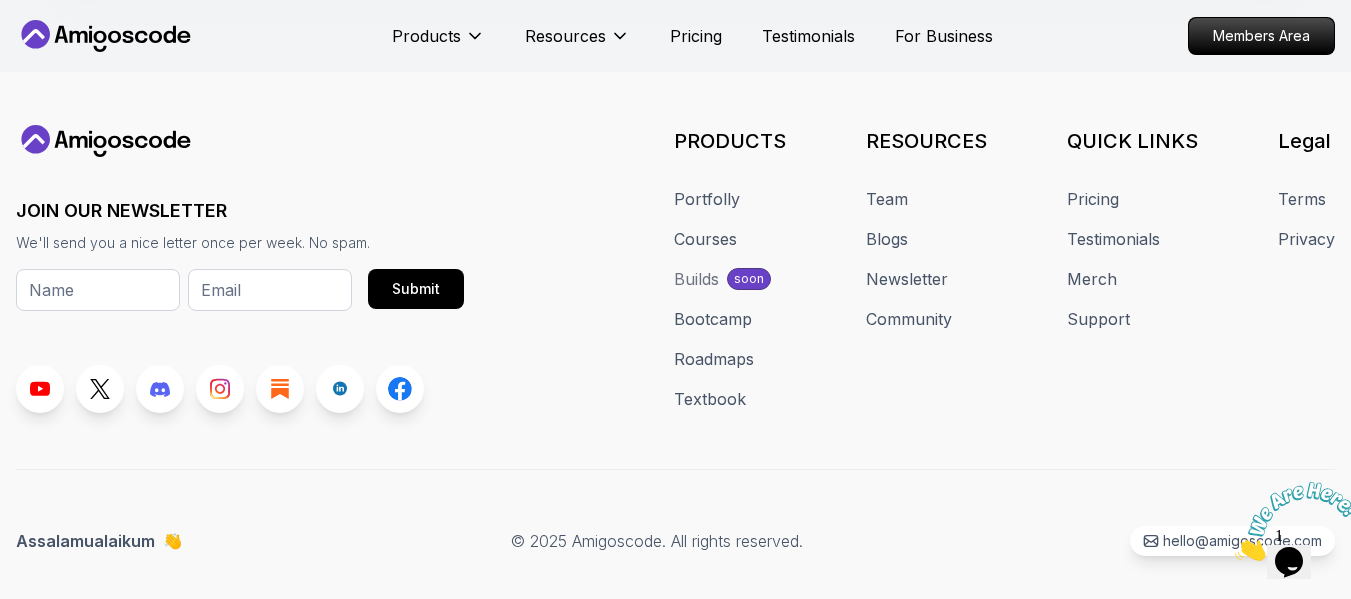 scroll, scrollTop: 11704, scrollLeft: 0, axis: vertical 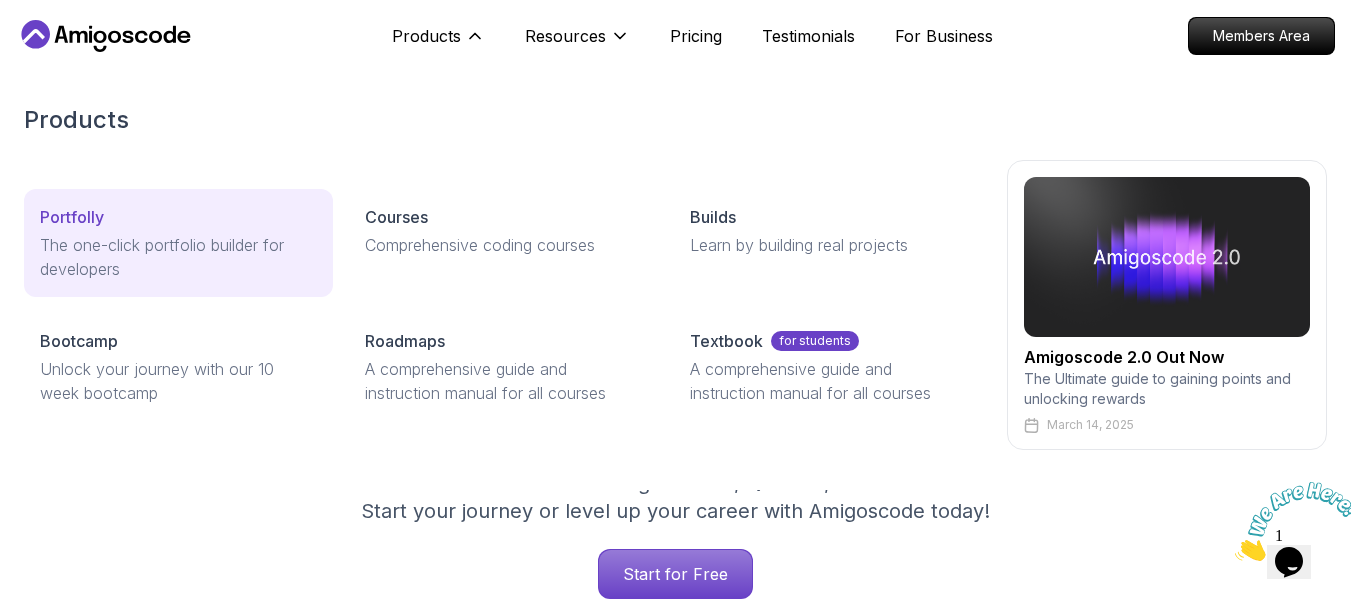 click on "Portfolly The one-click portfolio builder for developers" at bounding box center (178, 243) 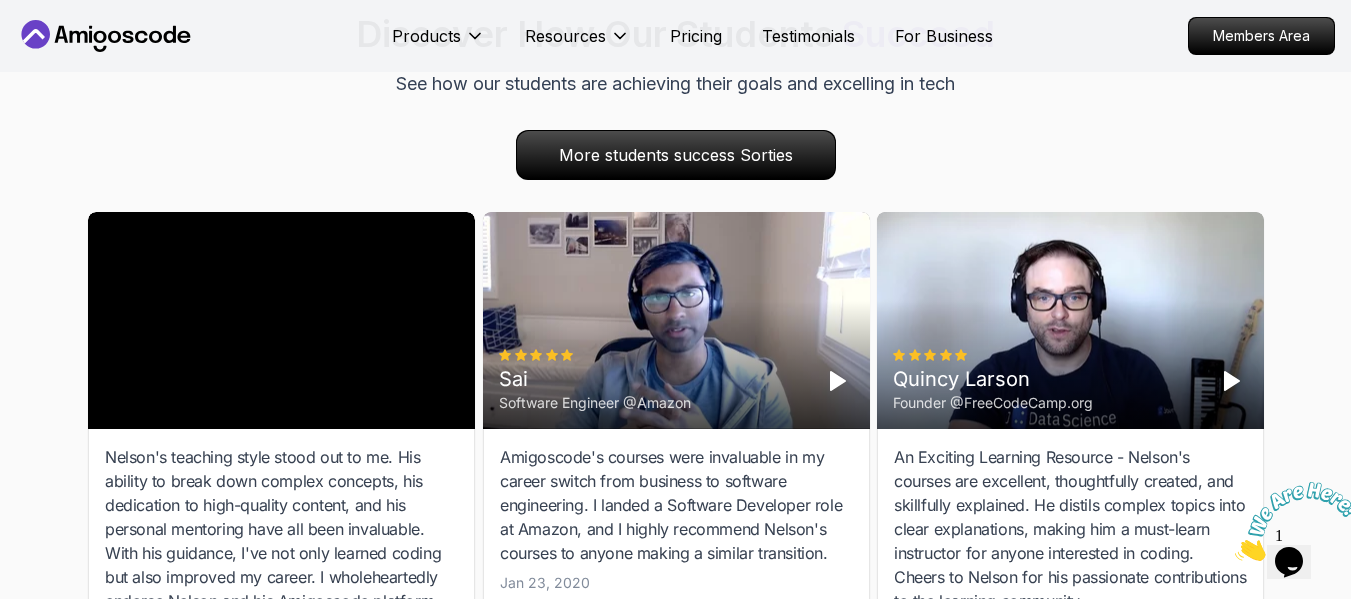 scroll, scrollTop: 6500, scrollLeft: 0, axis: vertical 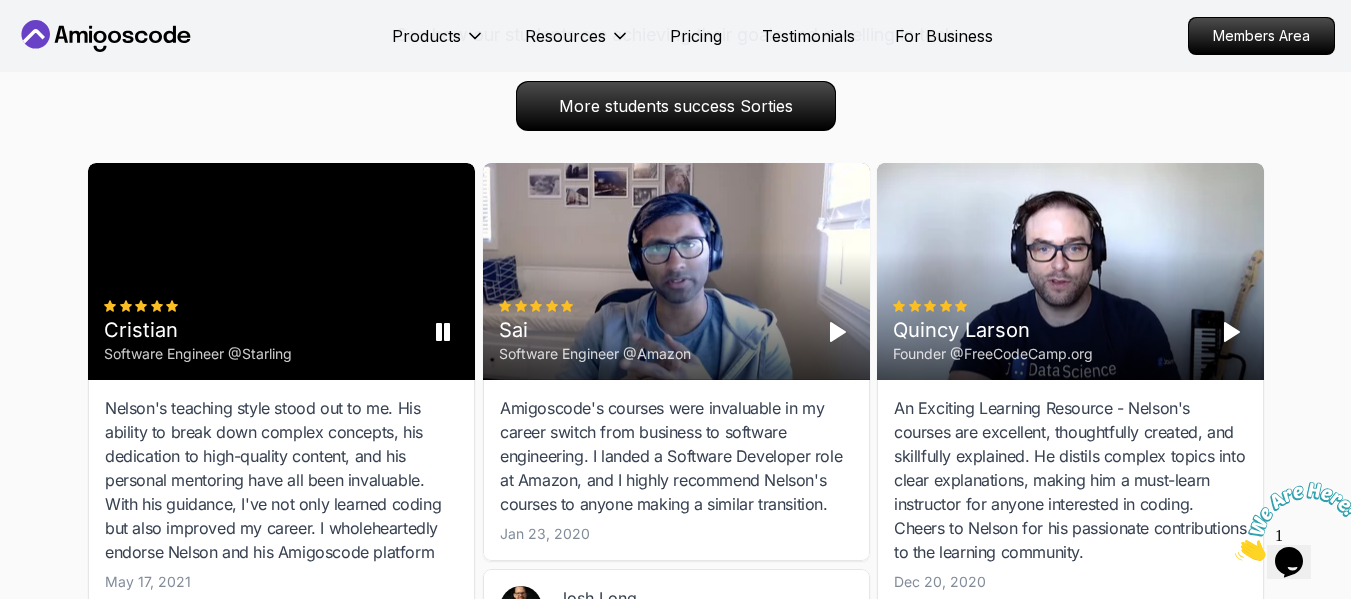 click 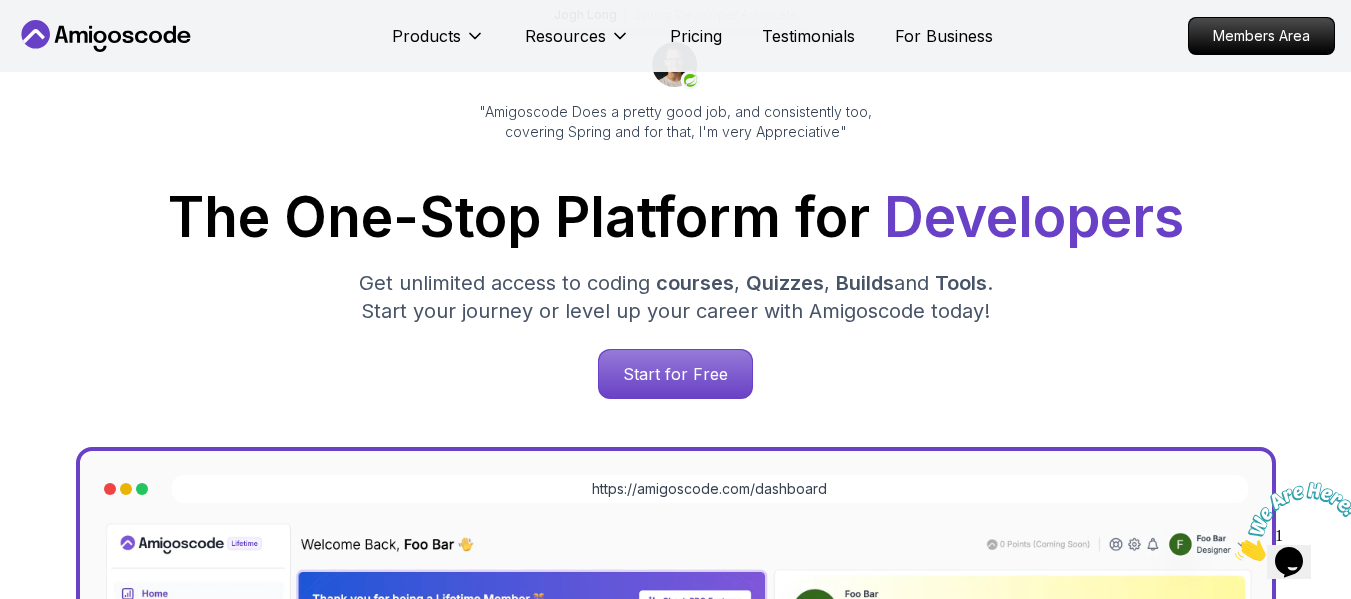 scroll, scrollTop: 0, scrollLeft: 0, axis: both 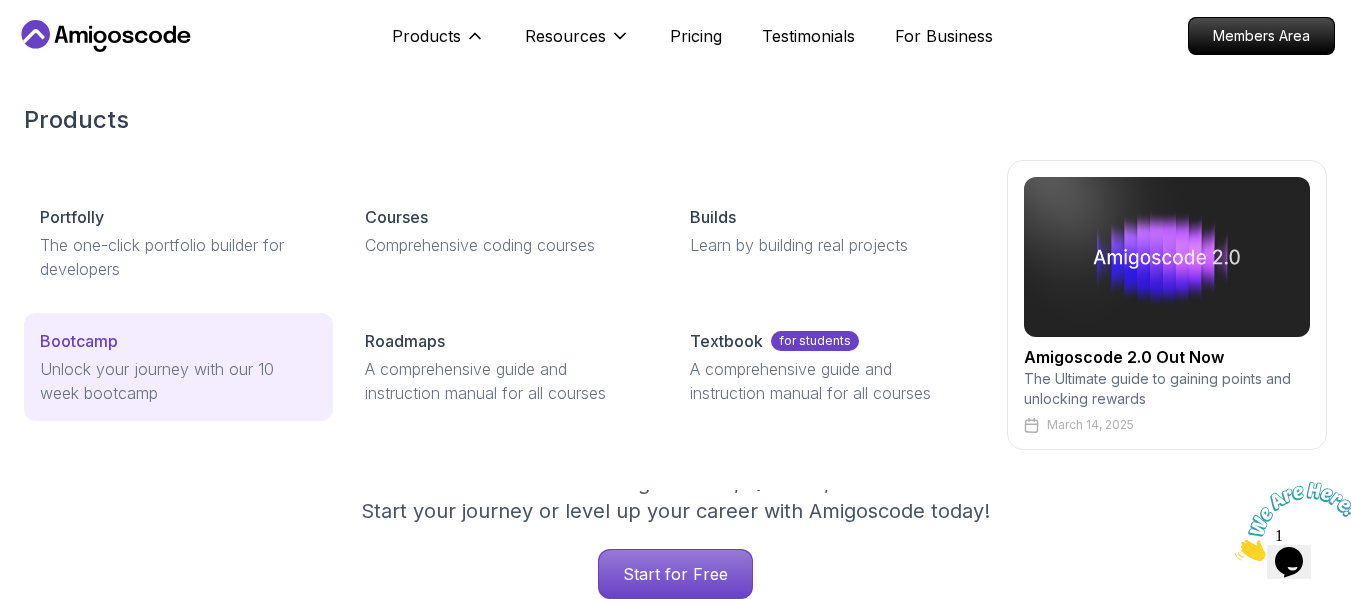 click on "Bootcamp" at bounding box center [178, 341] 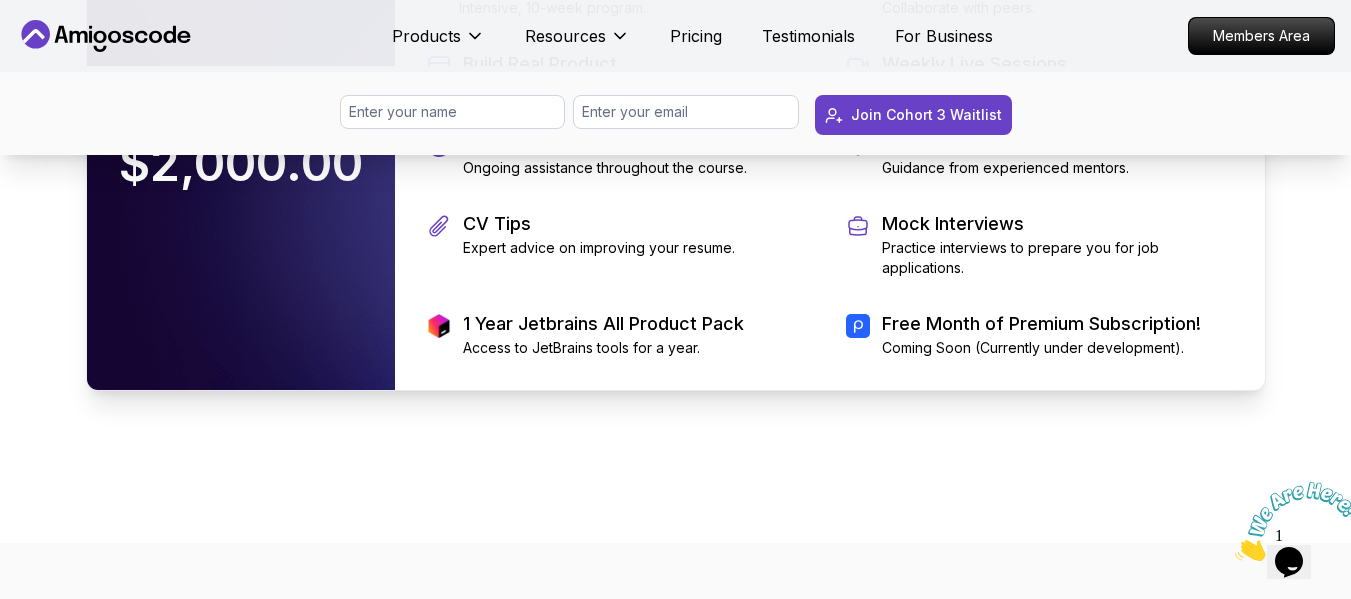 scroll, scrollTop: 4437, scrollLeft: 0, axis: vertical 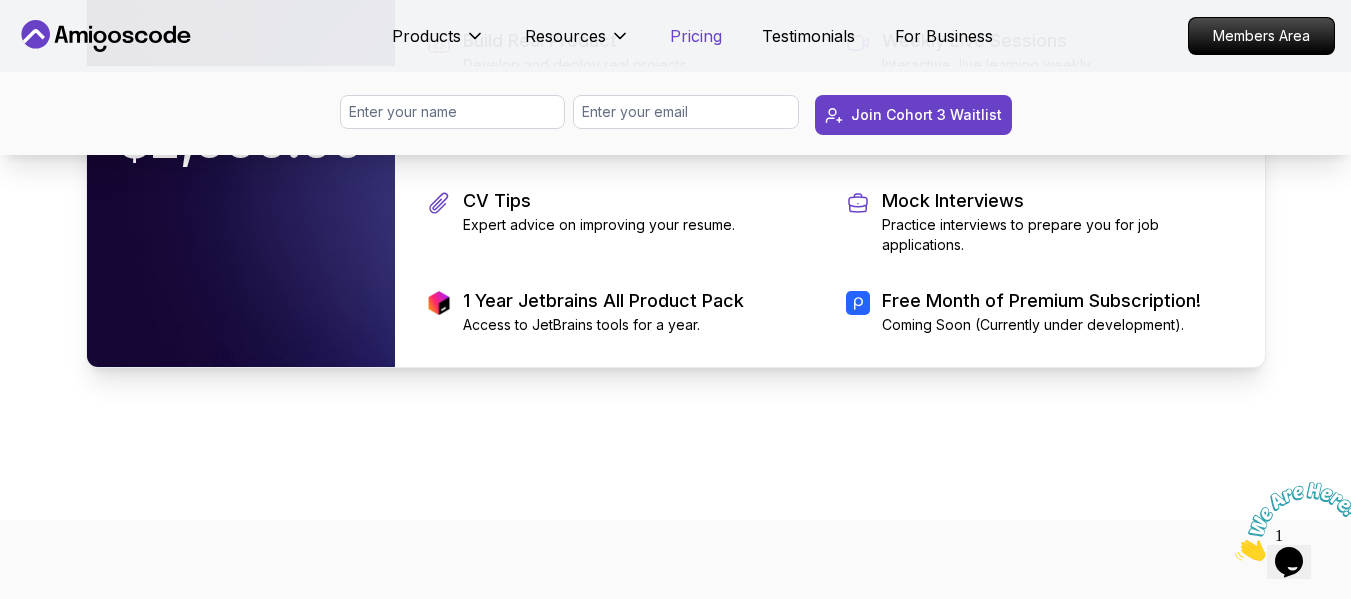 click on "Pricing" at bounding box center (696, 36) 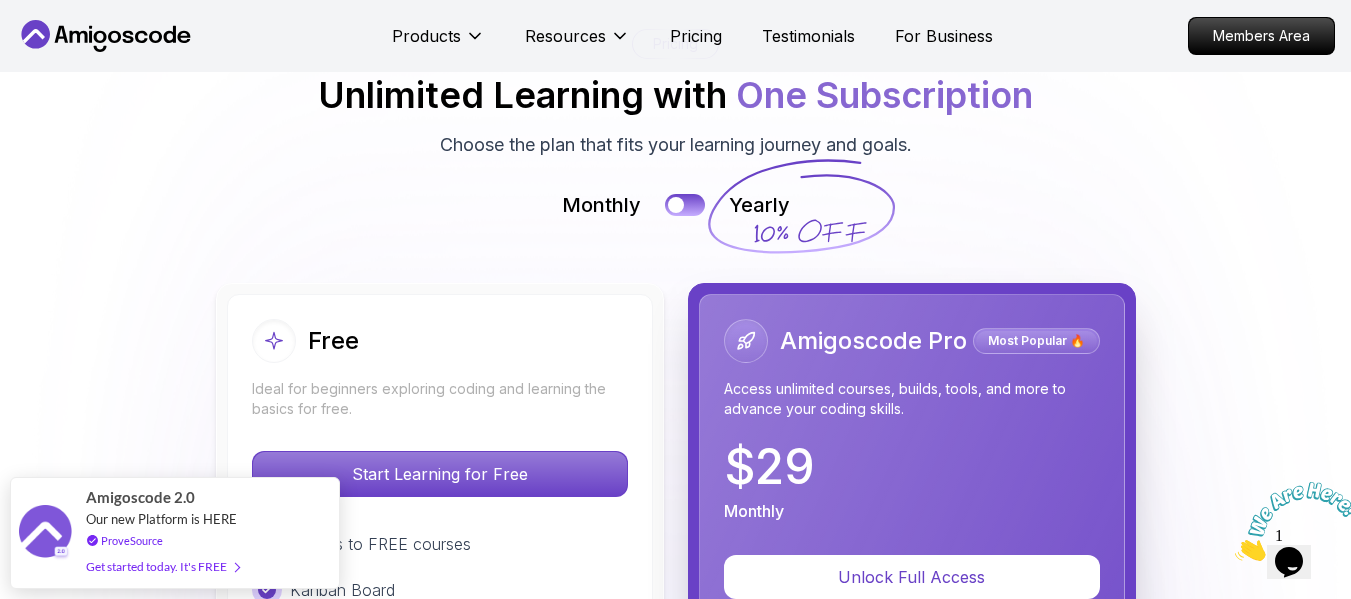 scroll, scrollTop: 4367, scrollLeft: 0, axis: vertical 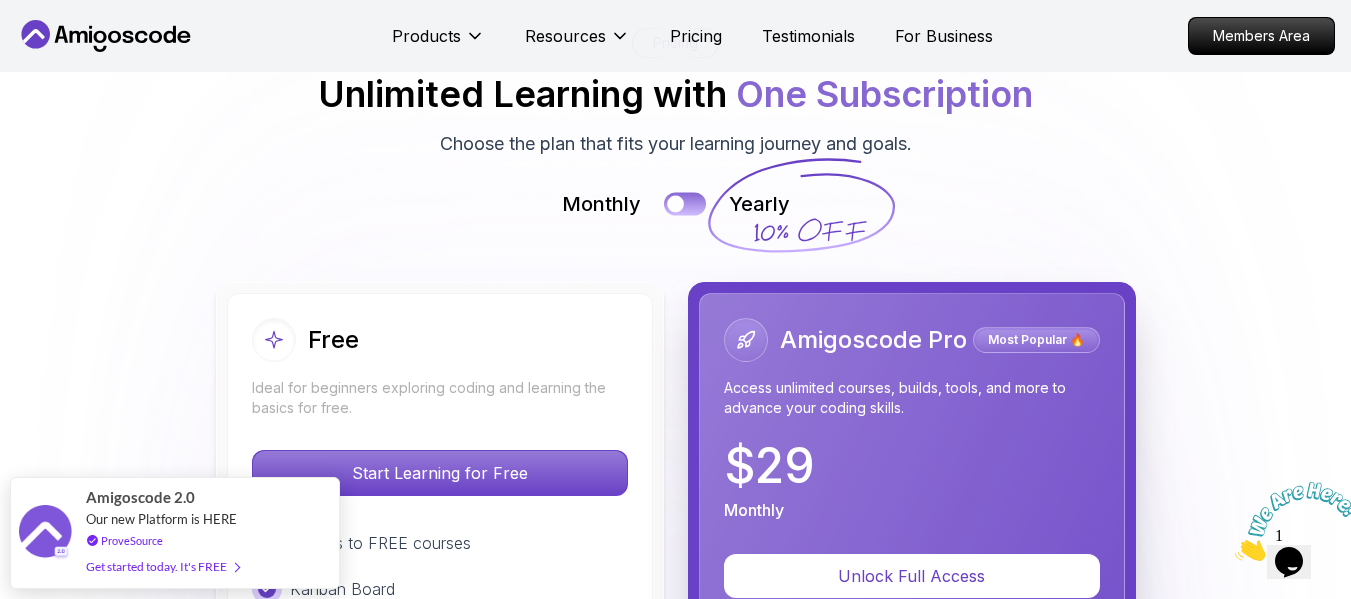 click at bounding box center [685, 203] 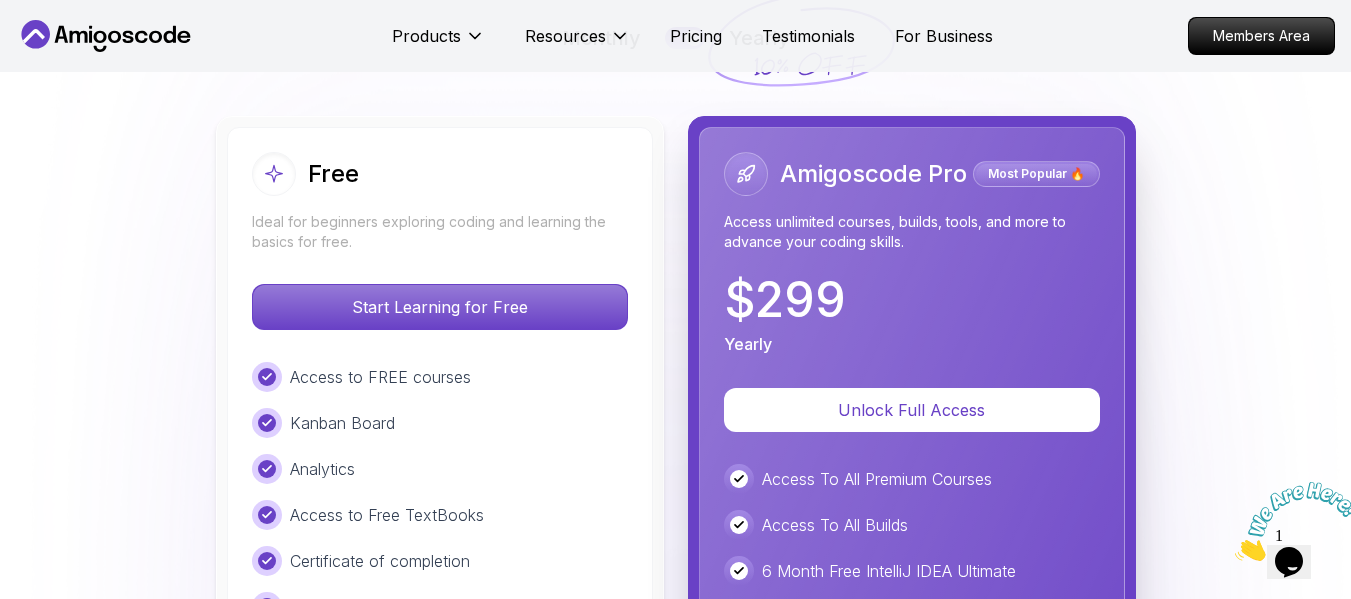 scroll, scrollTop: 4467, scrollLeft: 0, axis: vertical 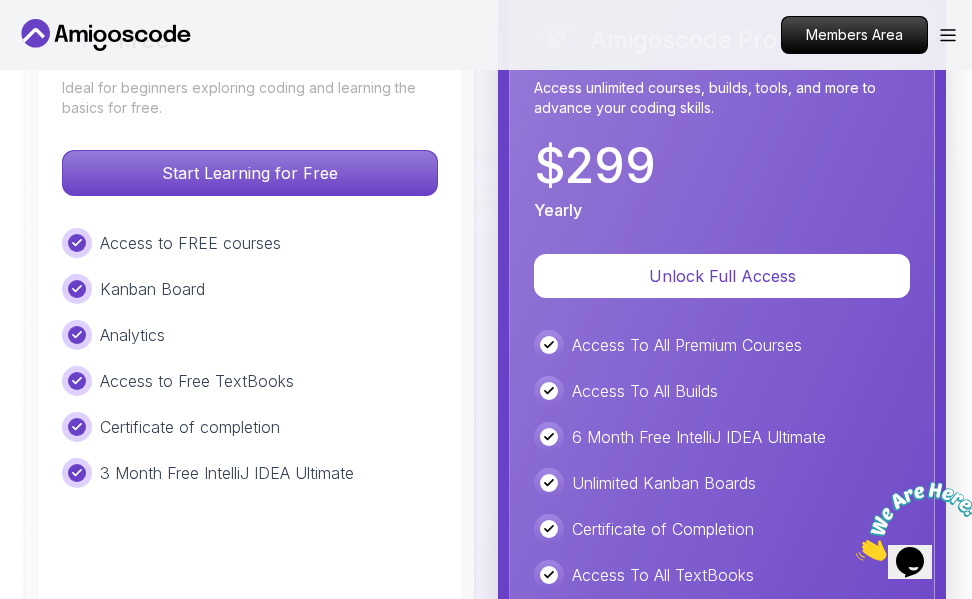 click on "Free Ideal for beginners exploring coding and learning the basics for free. Start Learning for Free Access to FREE courses Kanban Board Analytics Access to Free TextBooks Certificate of completion 3 Month Free IntelliJ IDEA Ultimate" at bounding box center (250, 465) 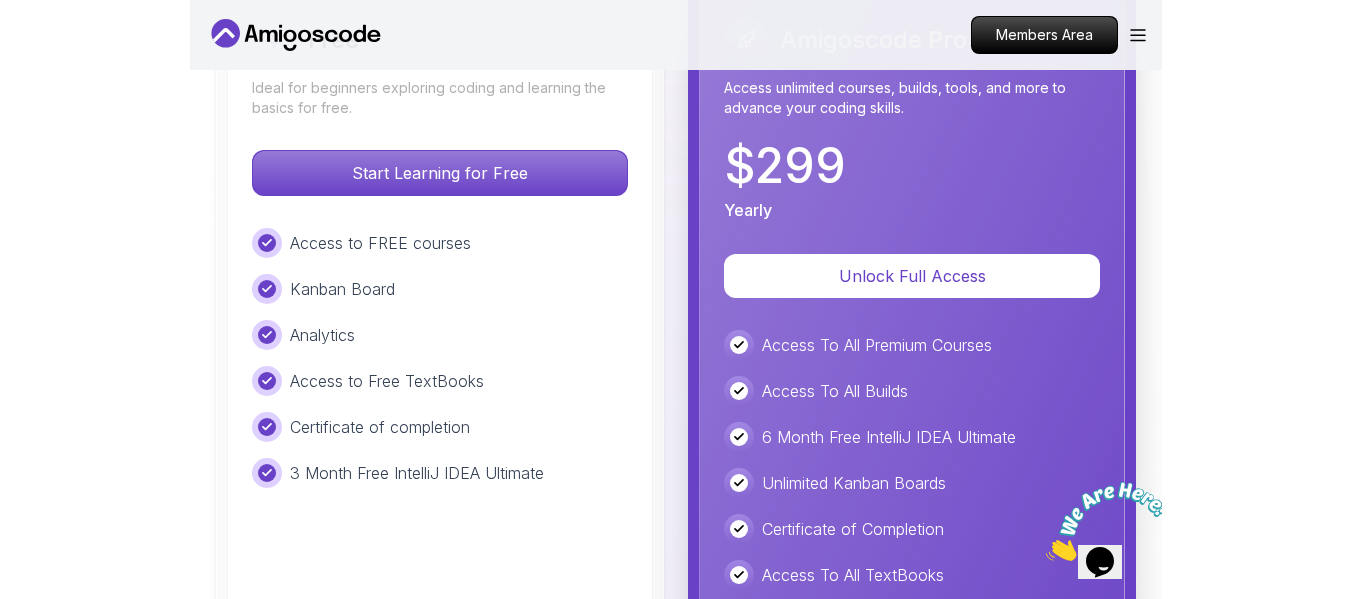 scroll, scrollTop: 4667, scrollLeft: 0, axis: vertical 